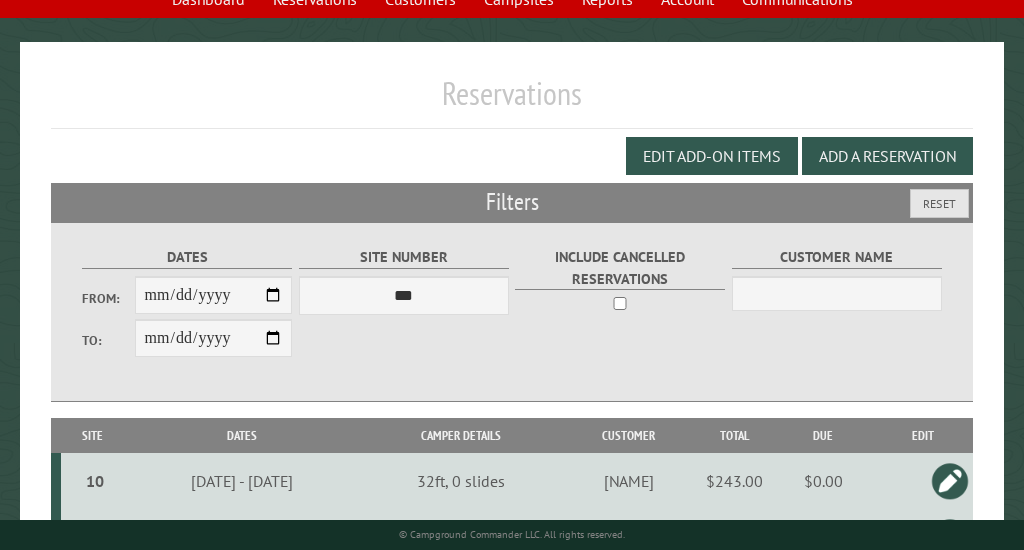 scroll, scrollTop: 223, scrollLeft: 0, axis: vertical 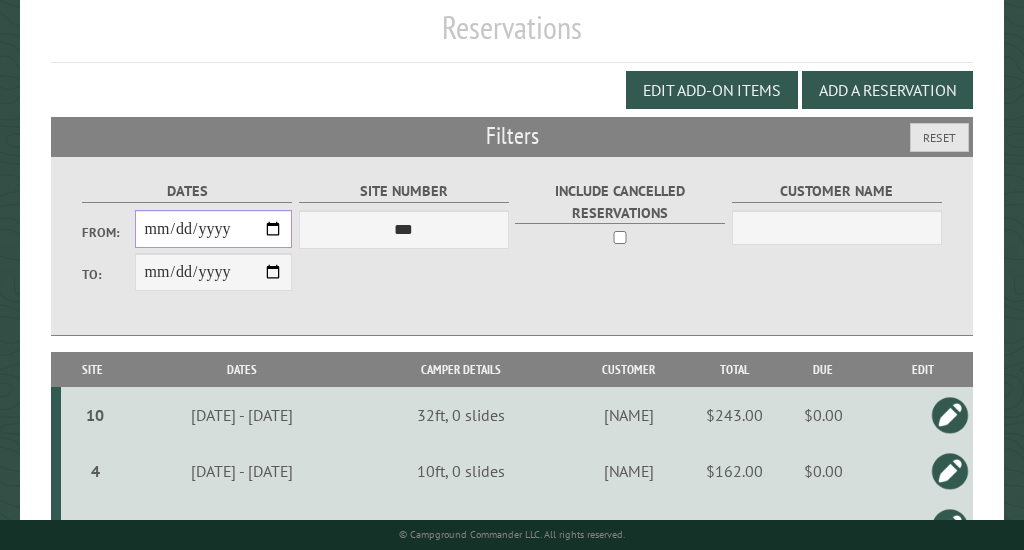 click on "**********" at bounding box center [214, 229] 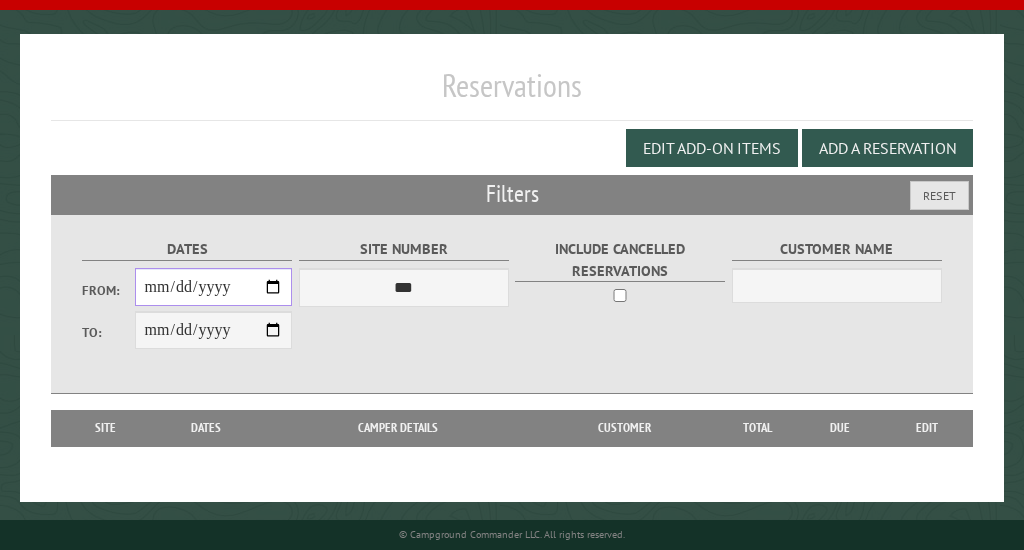 scroll, scrollTop: 171, scrollLeft: 0, axis: vertical 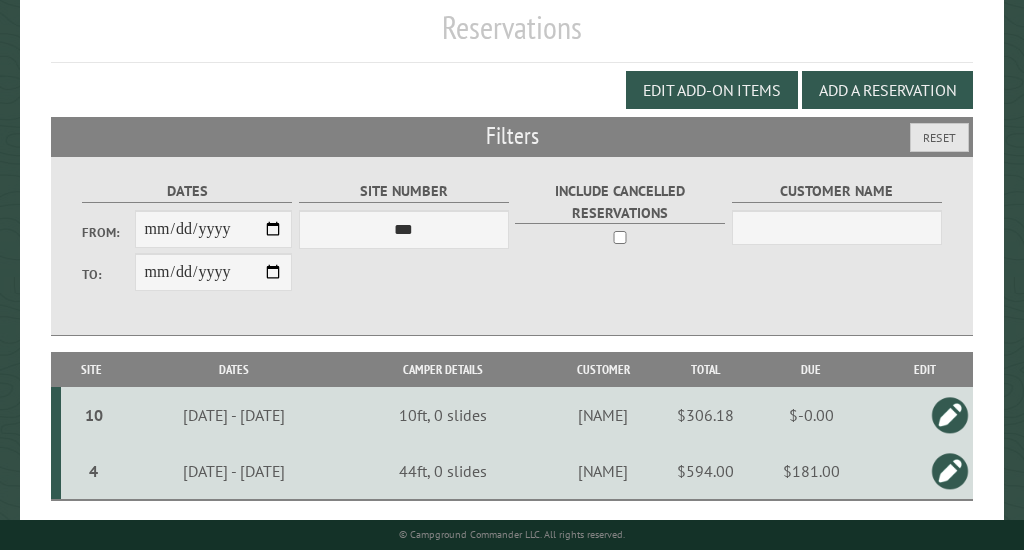 click at bounding box center (950, 471) 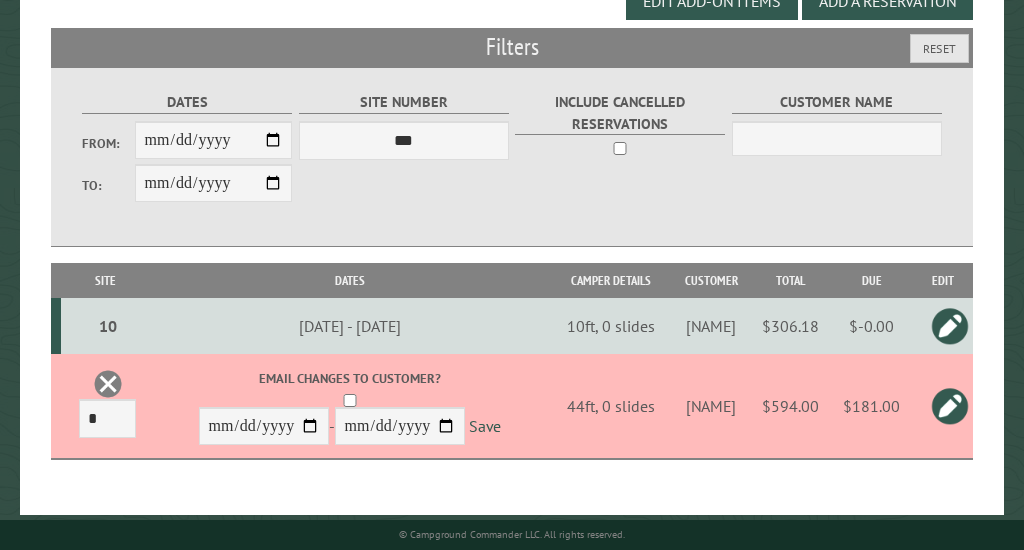 scroll, scrollTop: 334, scrollLeft: 0, axis: vertical 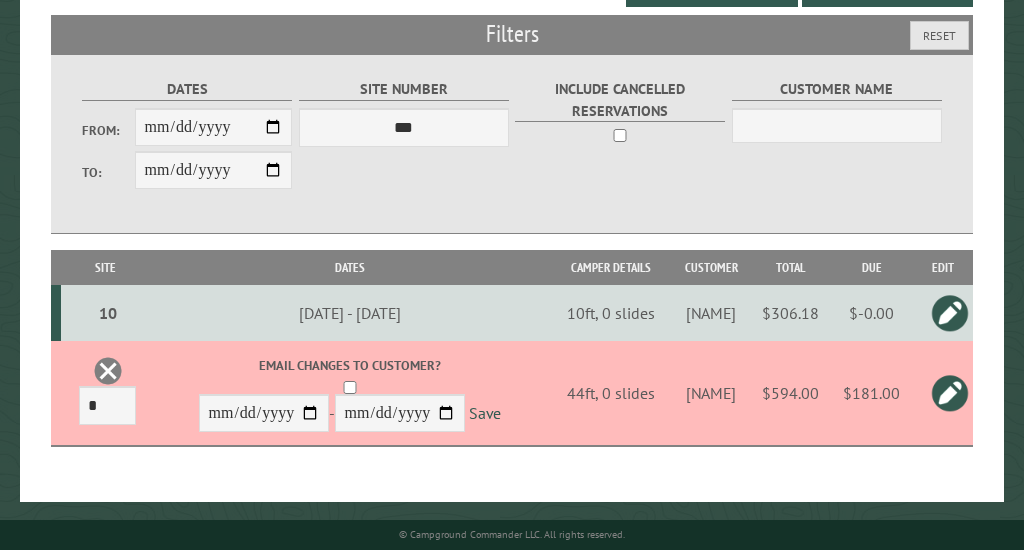 click on "$594.00" at bounding box center (790, 393) 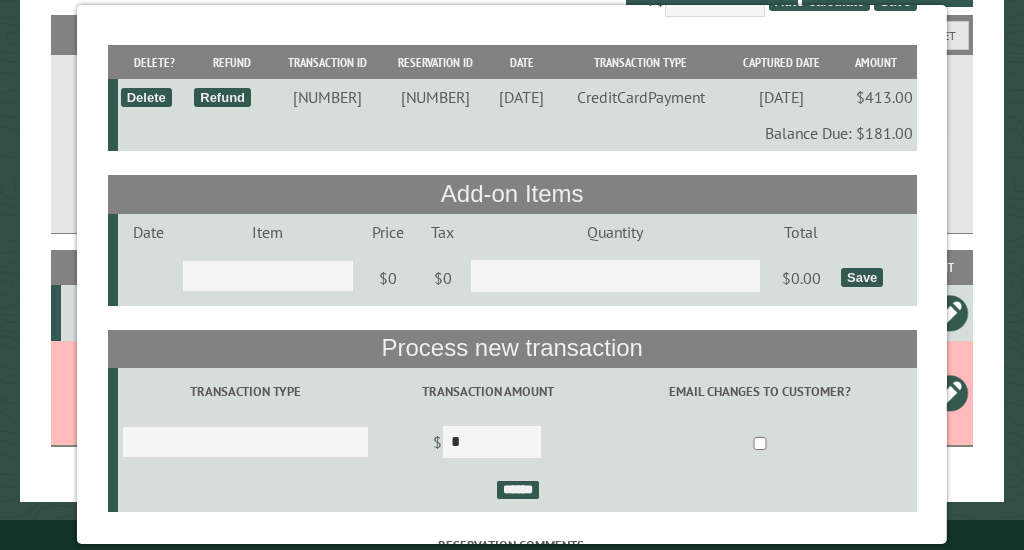 scroll, scrollTop: 143, scrollLeft: 0, axis: vertical 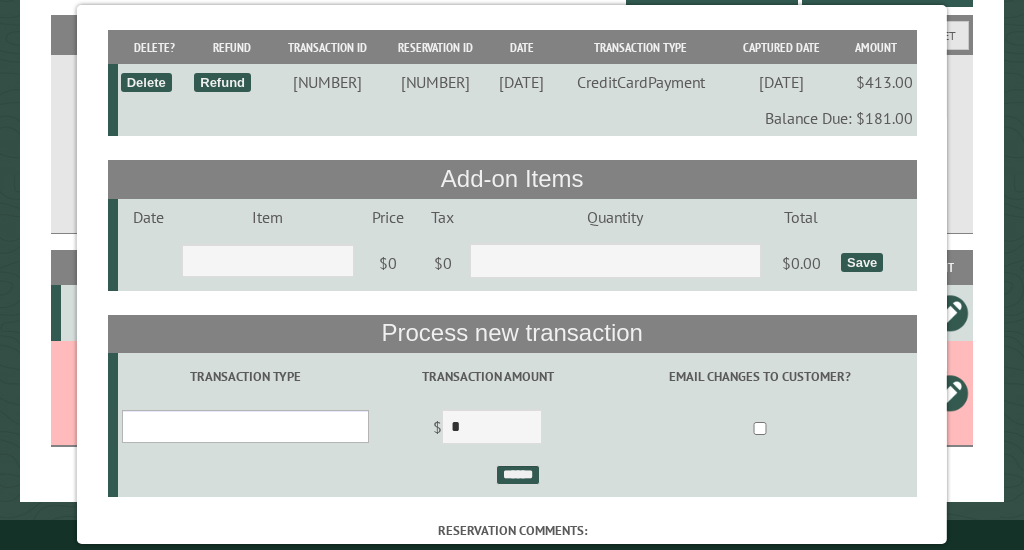 click on "**********" at bounding box center [245, 426] 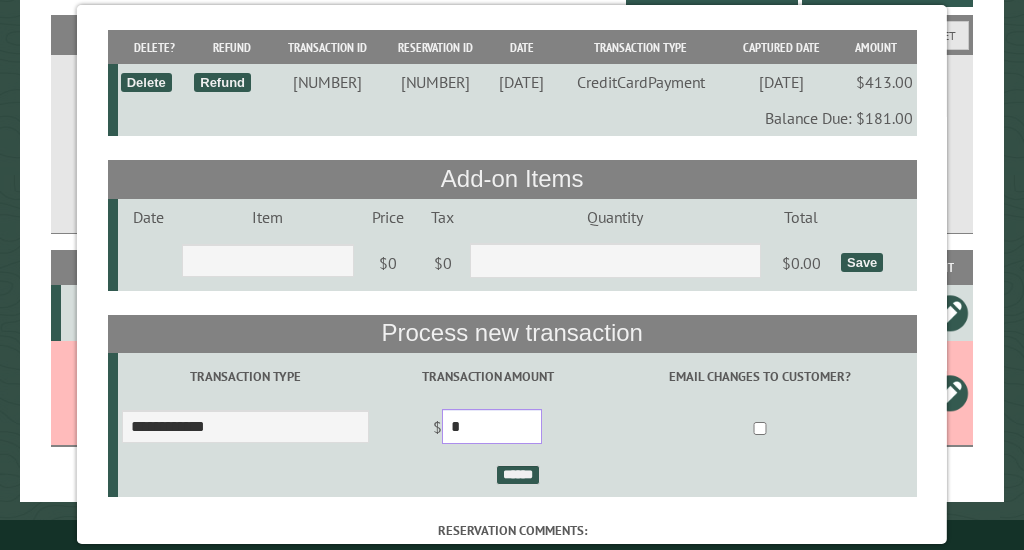 click on "*" at bounding box center [492, 426] 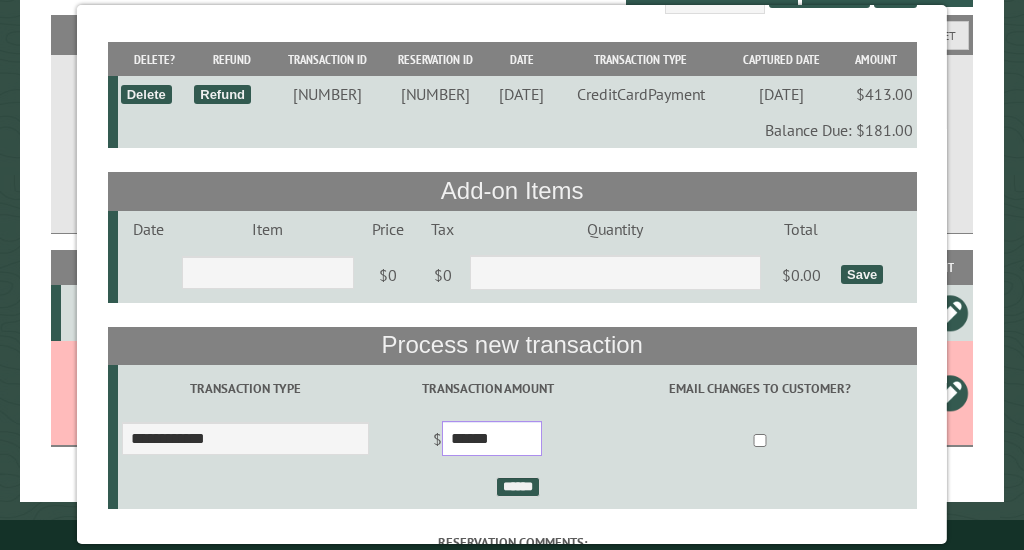 scroll, scrollTop: 121, scrollLeft: 0, axis: vertical 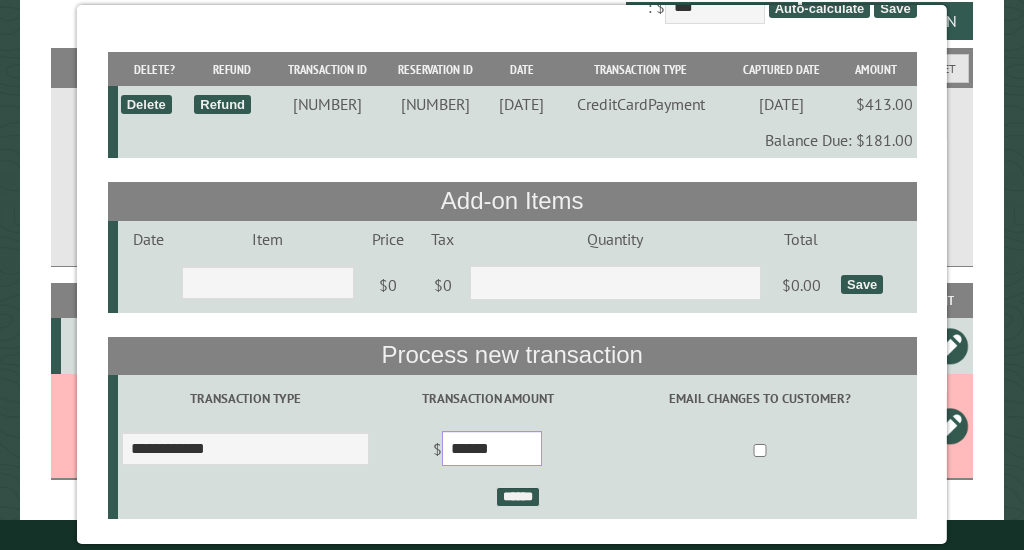 type on "******" 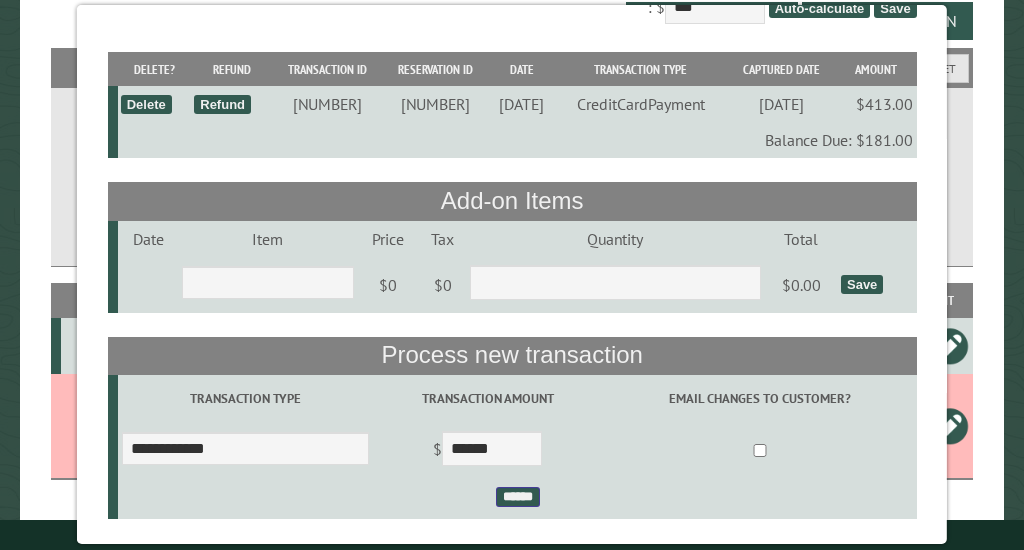 click on "******" at bounding box center (517, 497) 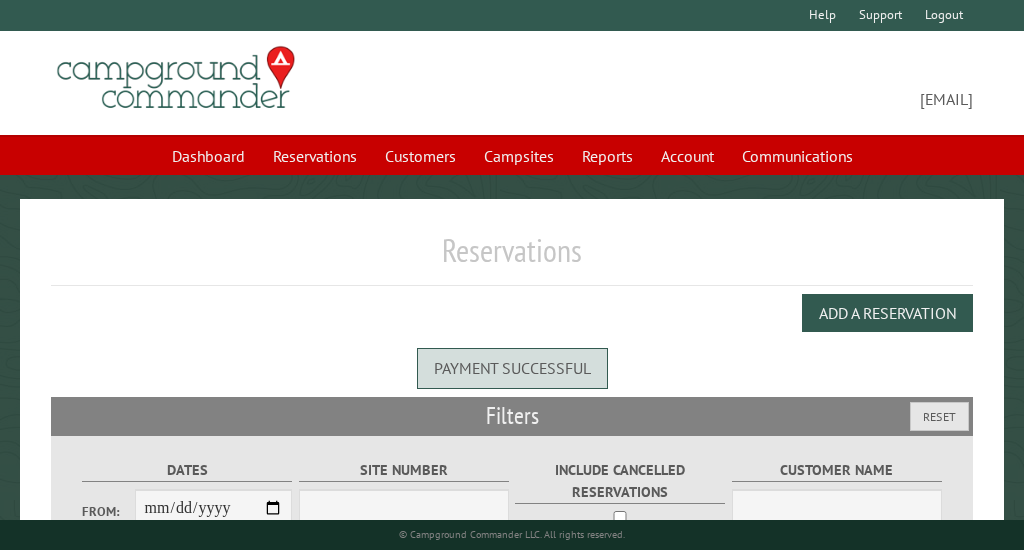 scroll, scrollTop: 0, scrollLeft: 0, axis: both 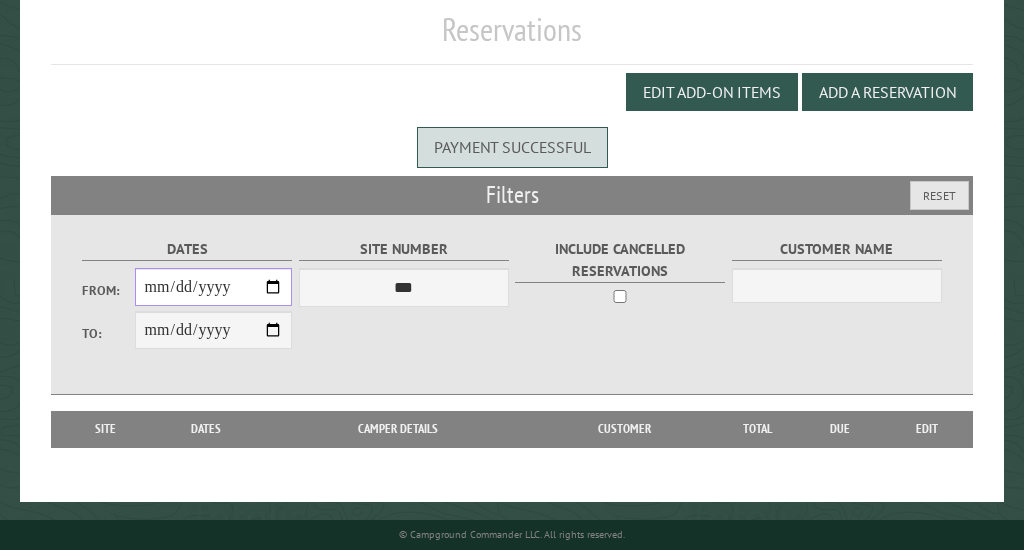 click on "From:" at bounding box center [214, 287] 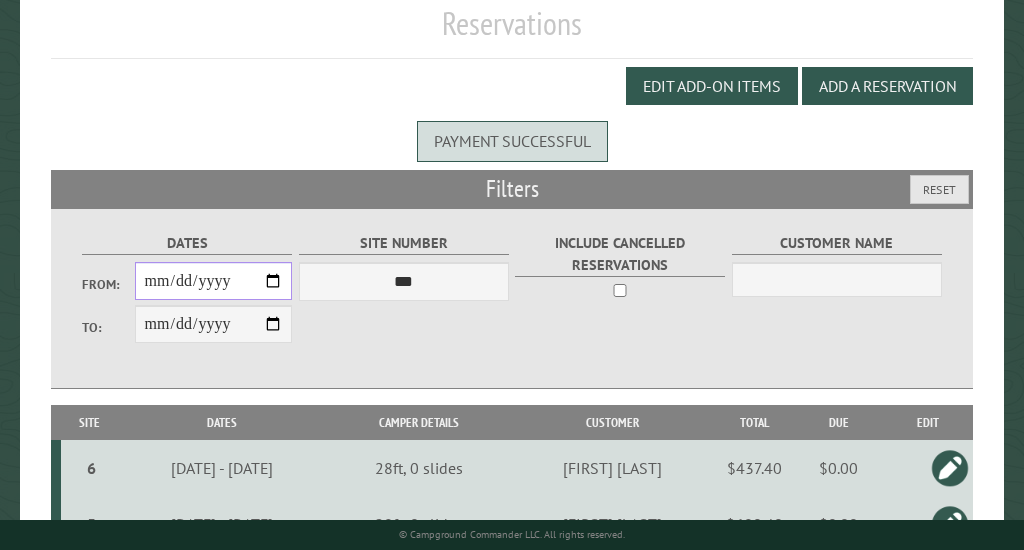 type on "**********" 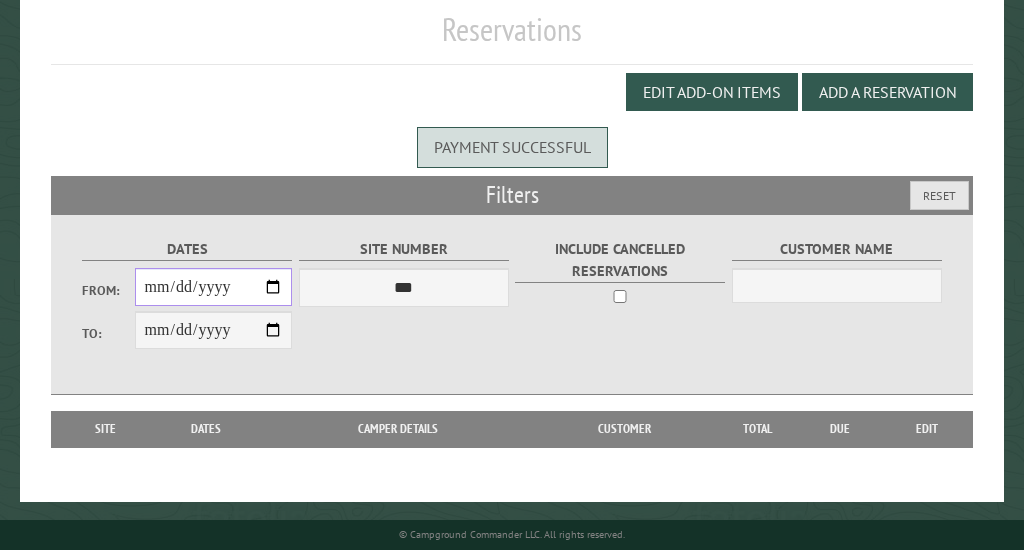 type on "**********" 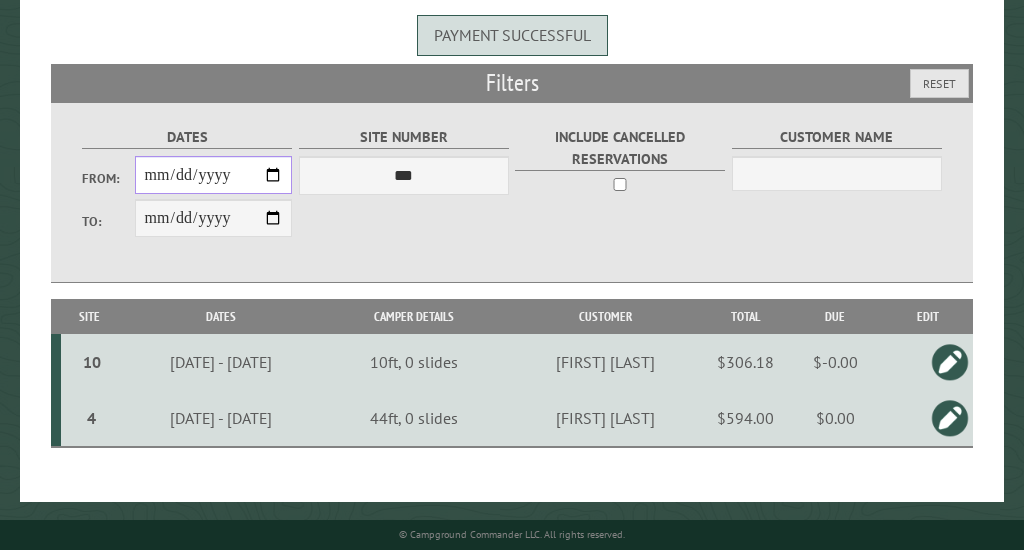 scroll, scrollTop: 0, scrollLeft: 0, axis: both 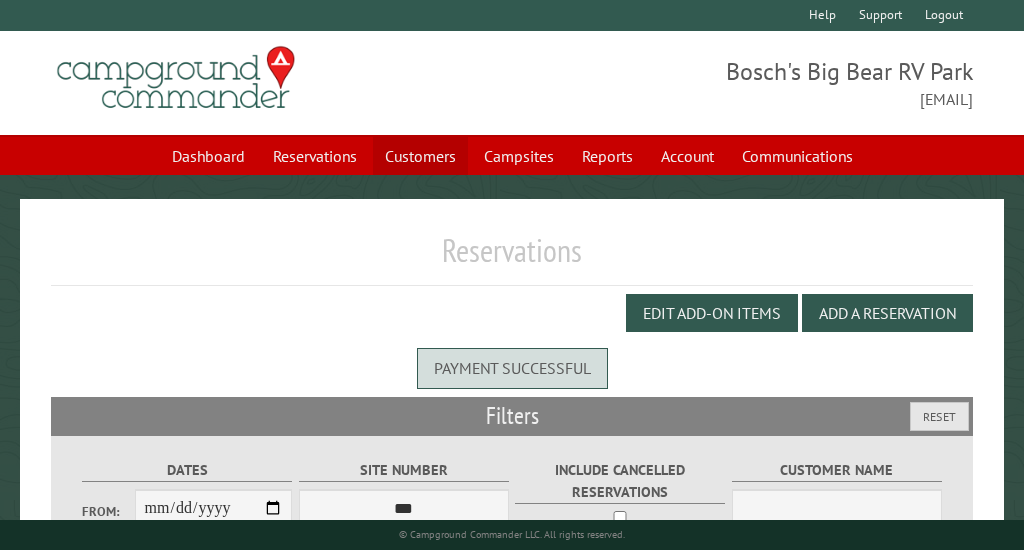 click on "Customers" at bounding box center [420, 156] 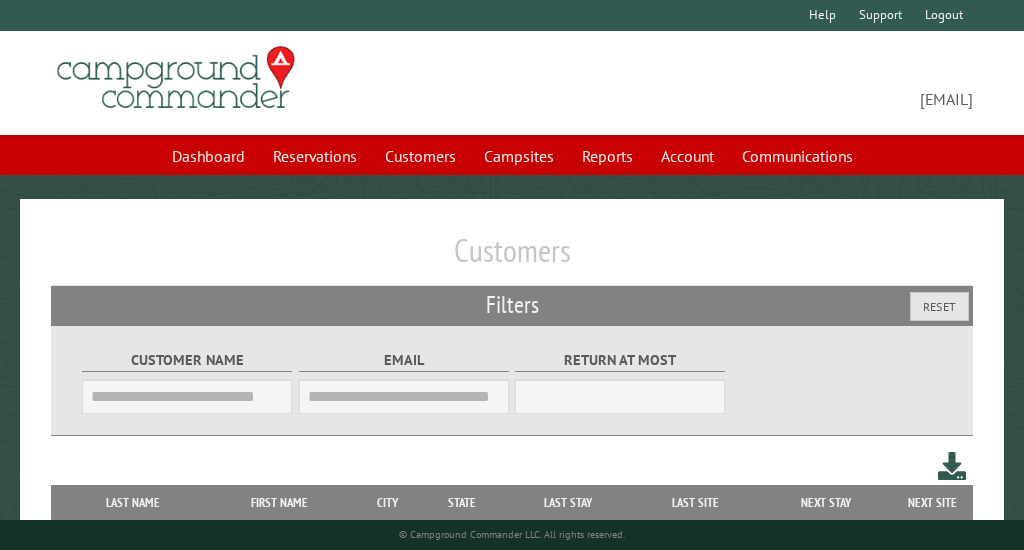 scroll, scrollTop: 0, scrollLeft: 0, axis: both 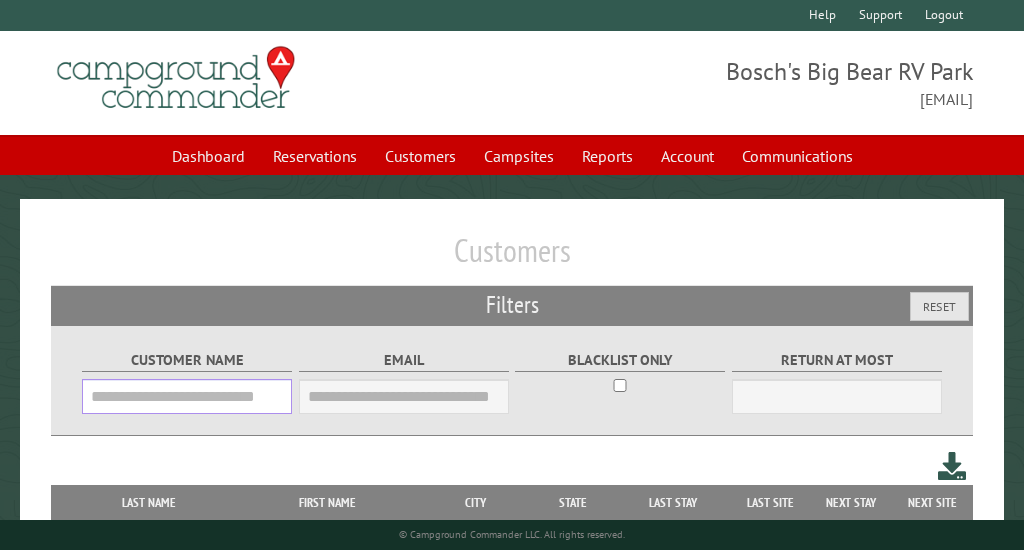 click on "Customer Name" at bounding box center (187, 396) 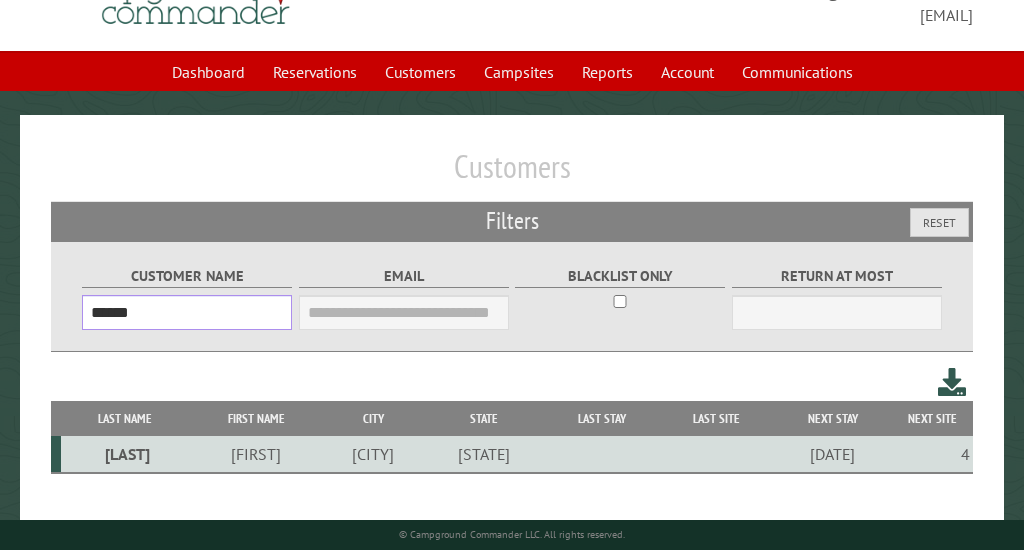 scroll, scrollTop: 137, scrollLeft: 0, axis: vertical 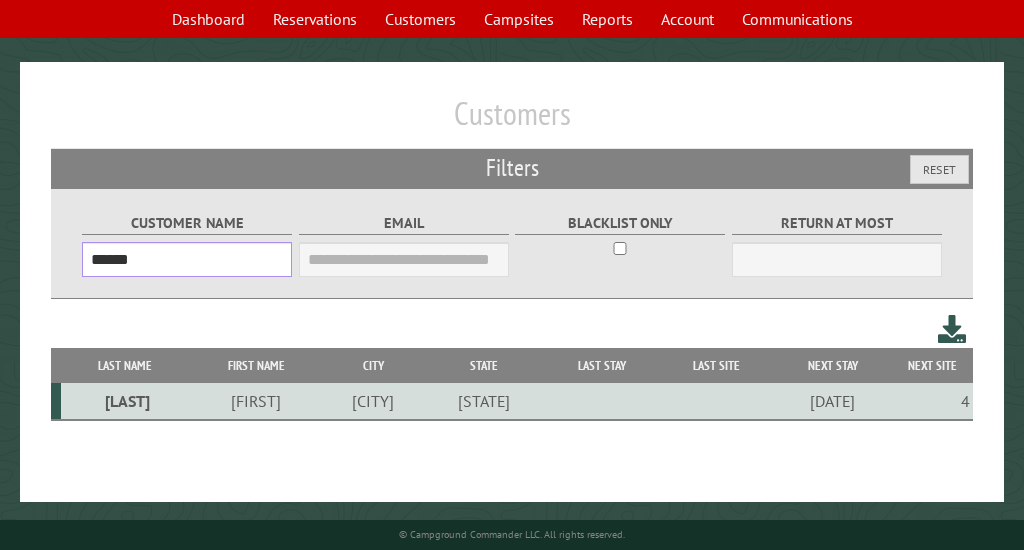 type on "******" 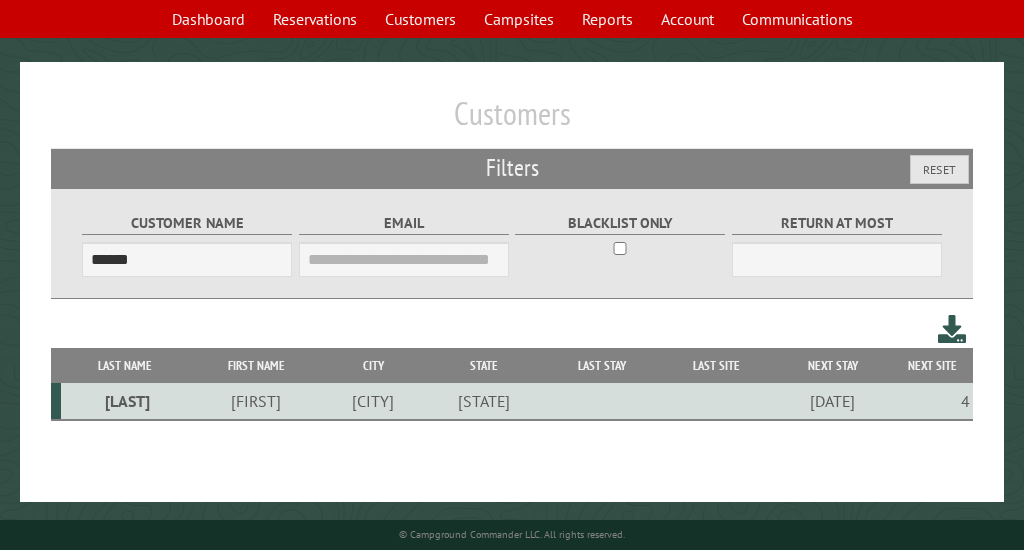 click on "[FIRST]" at bounding box center [256, 401] 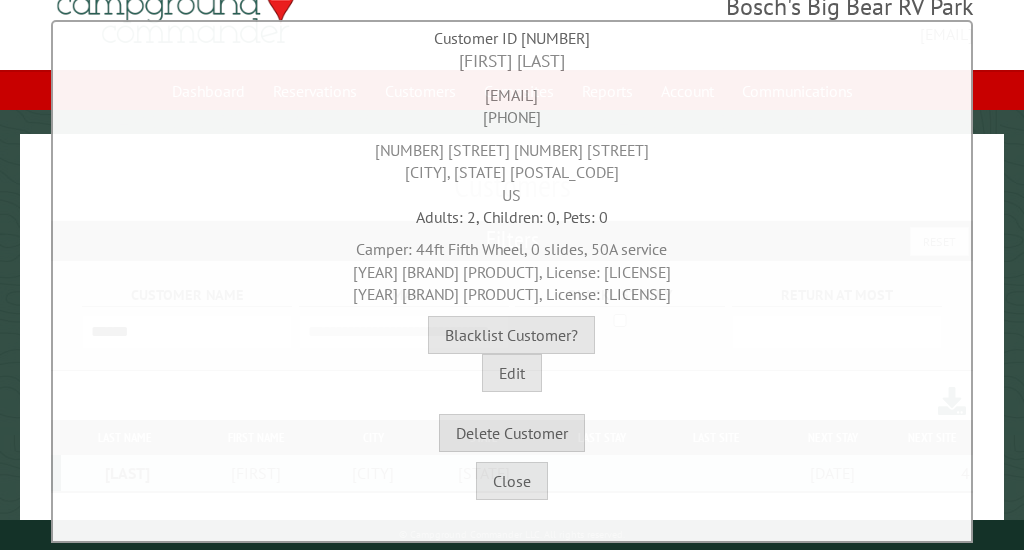 scroll, scrollTop: 62, scrollLeft: 0, axis: vertical 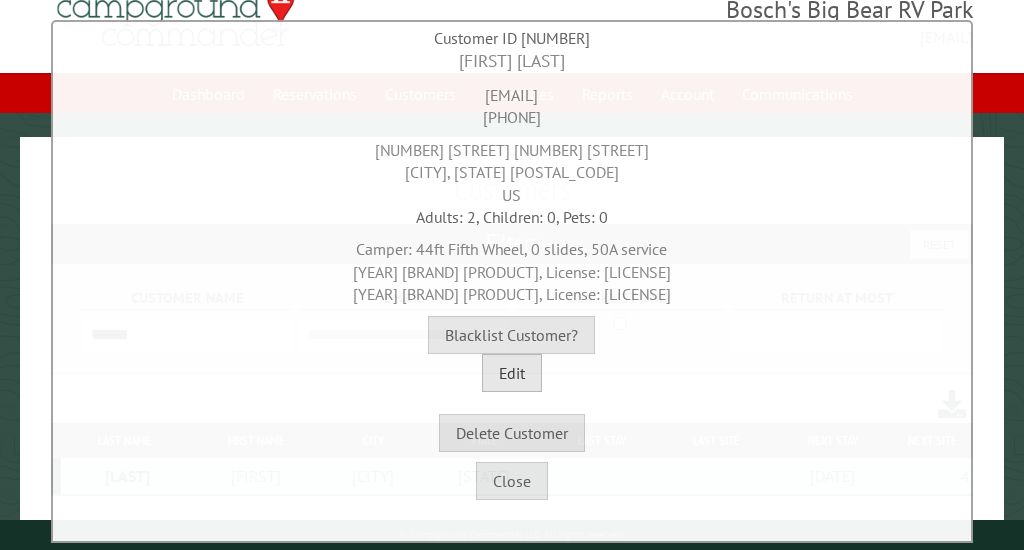 click on "Edit" at bounding box center [512, 373] 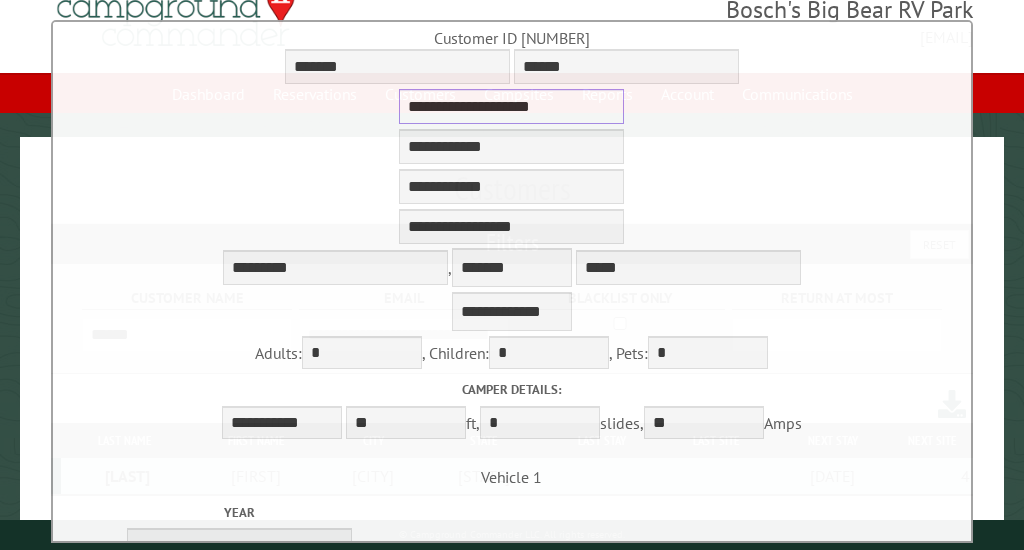 click on "**********" at bounding box center (511, 106) 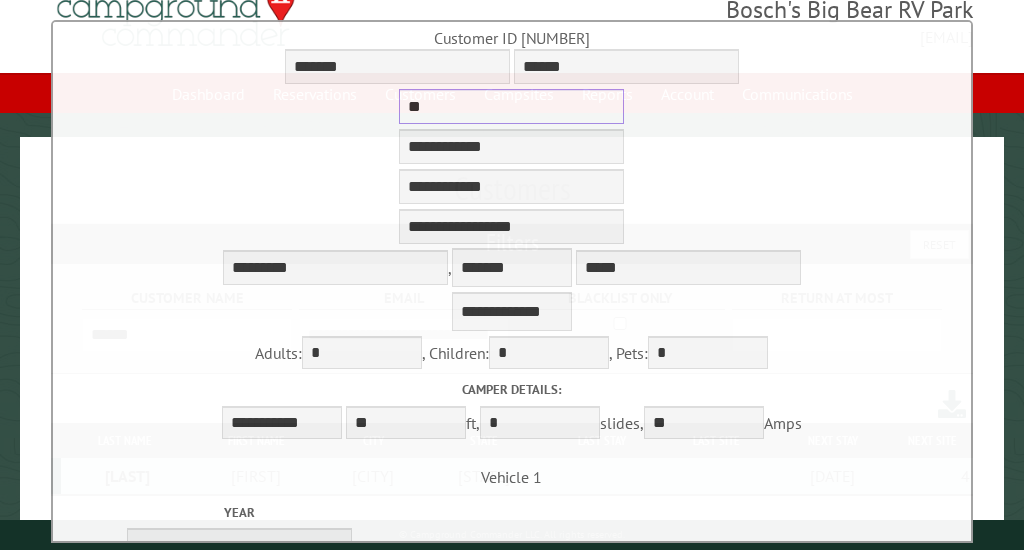 type on "*" 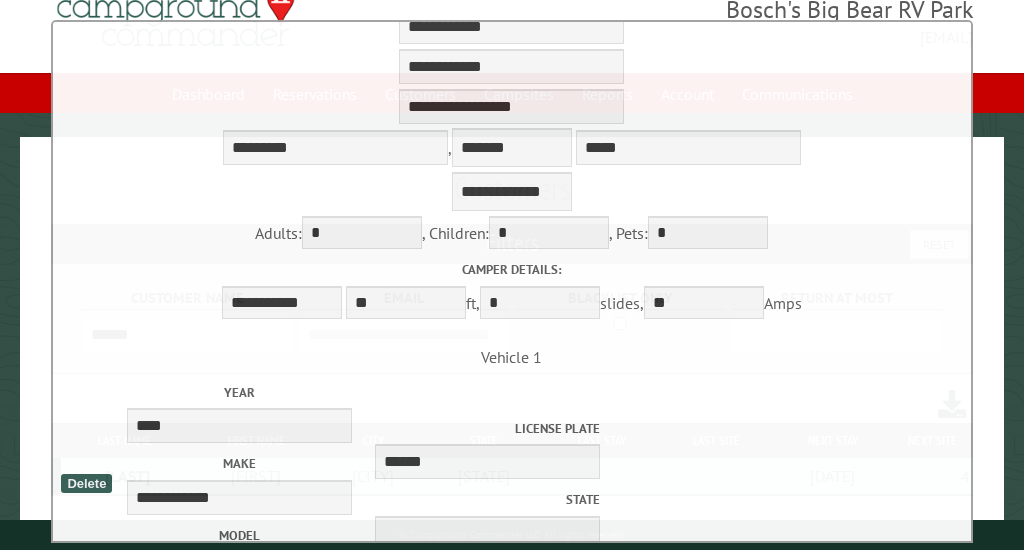 scroll, scrollTop: 0, scrollLeft: 0, axis: both 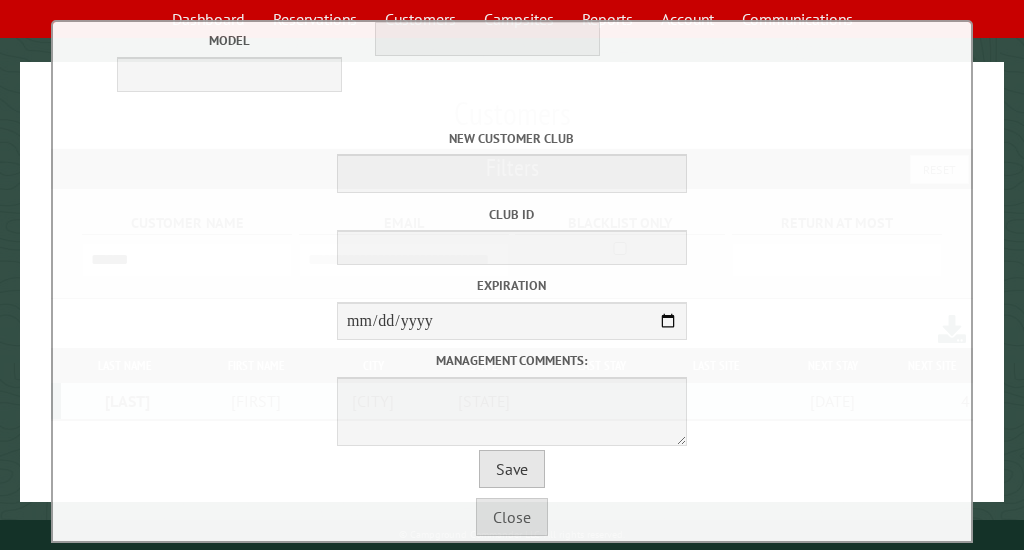 type on "**********" 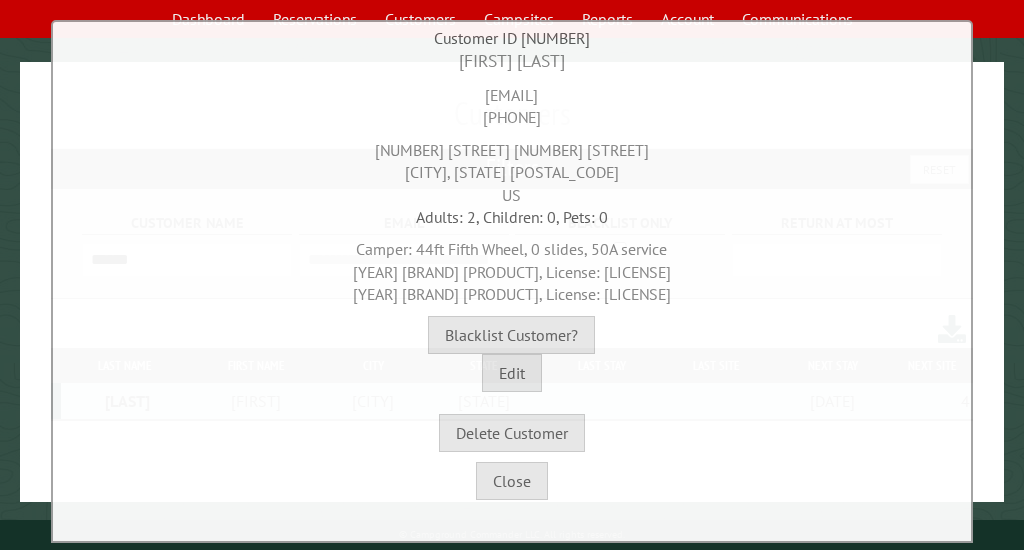 scroll, scrollTop: 0, scrollLeft: 0, axis: both 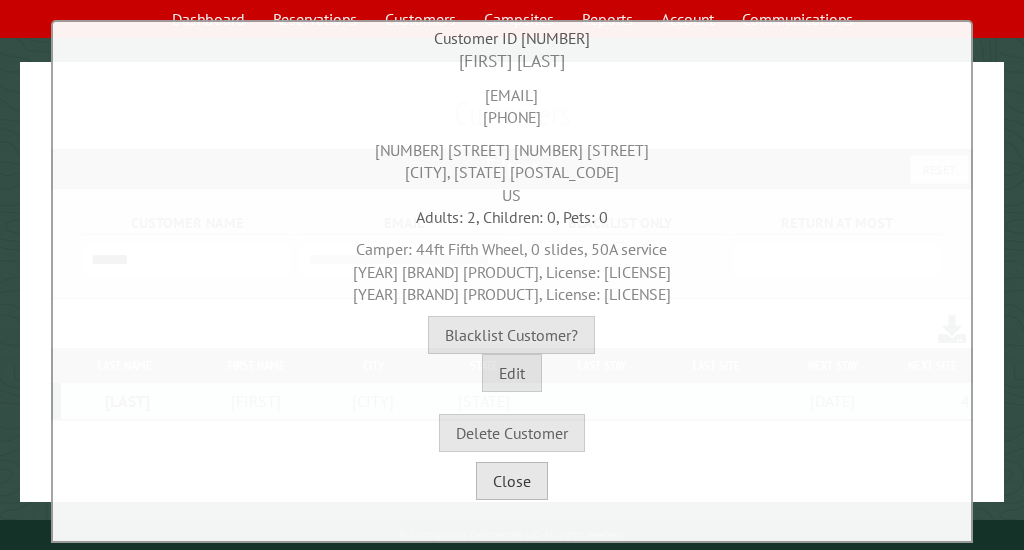 click on "Close" at bounding box center (512, 481) 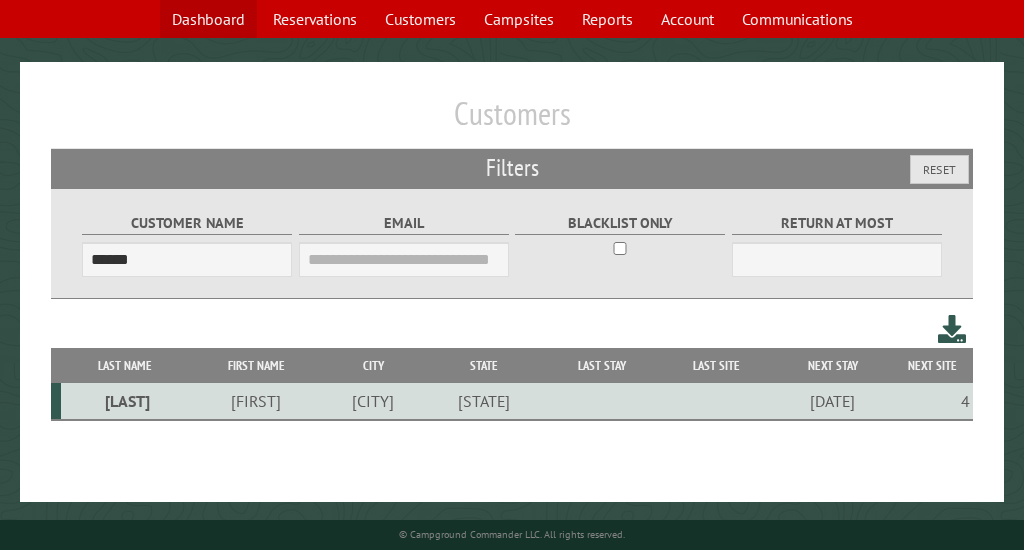click on "Dashboard" at bounding box center [208, 19] 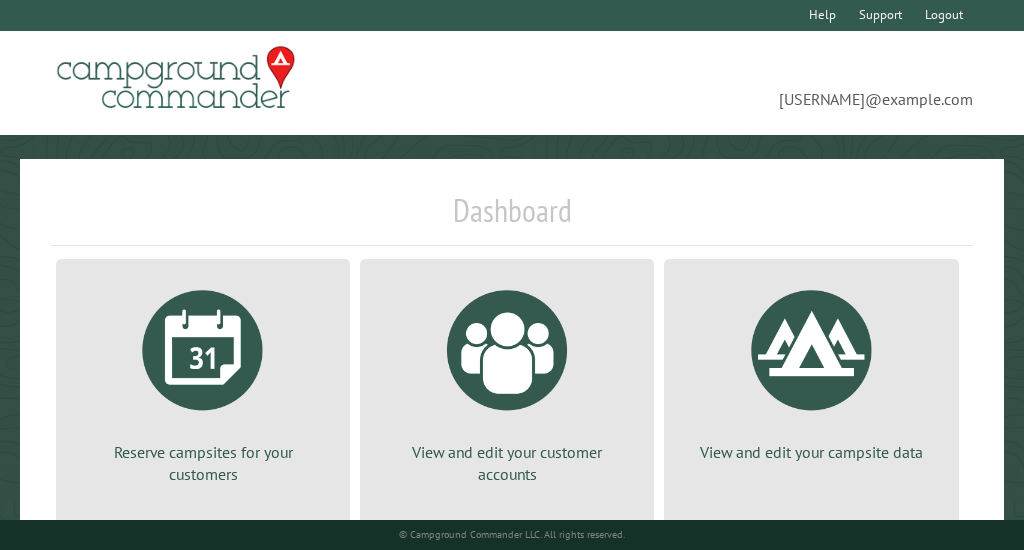 scroll, scrollTop: 0, scrollLeft: 0, axis: both 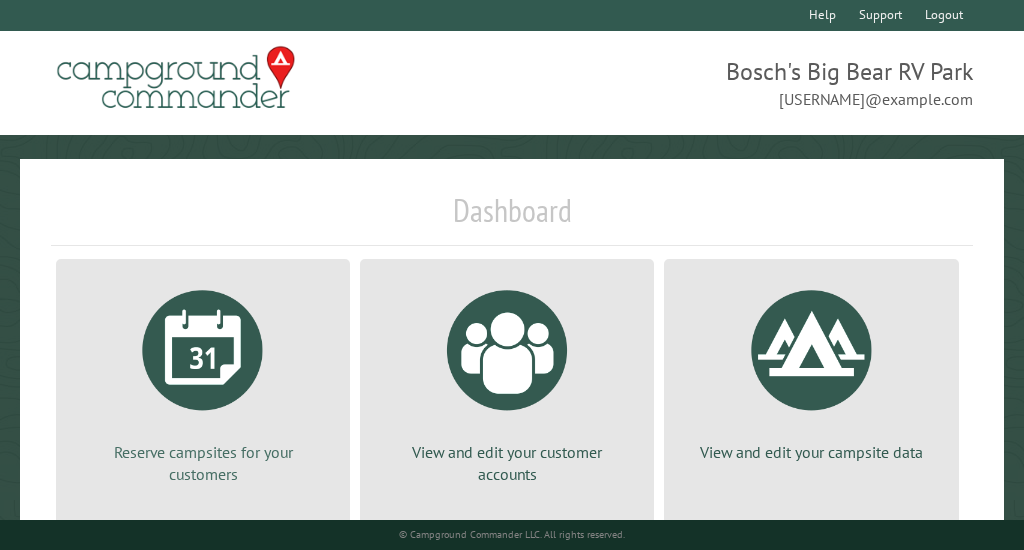 click at bounding box center [203, 350] 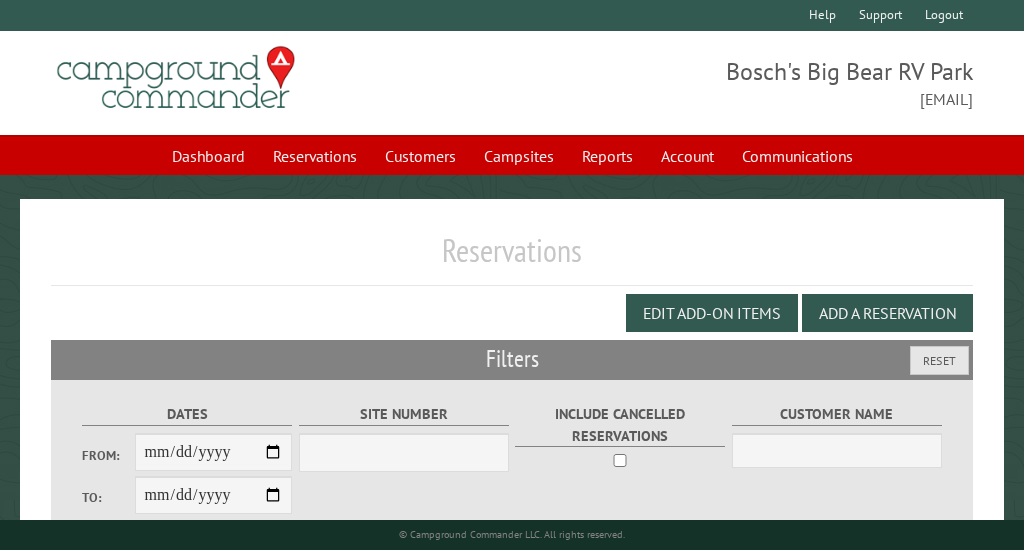 scroll, scrollTop: 0, scrollLeft: 0, axis: both 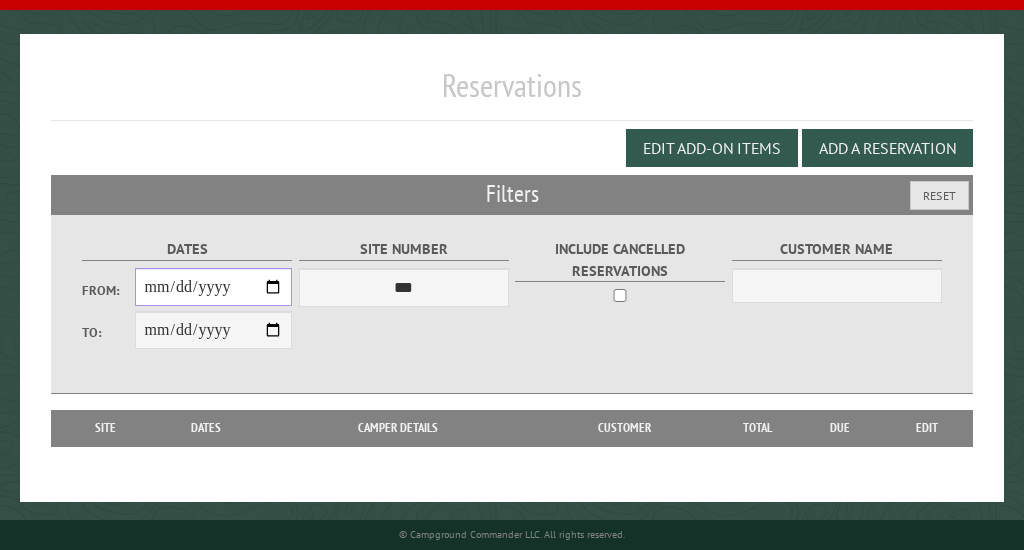 click on "From:" at bounding box center [214, 287] 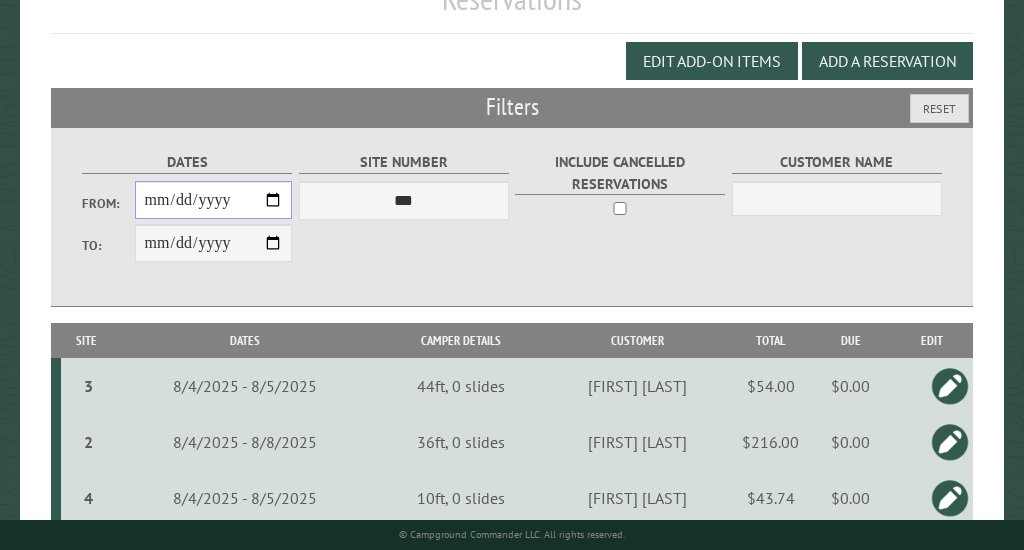 scroll, scrollTop: 339, scrollLeft: 0, axis: vertical 